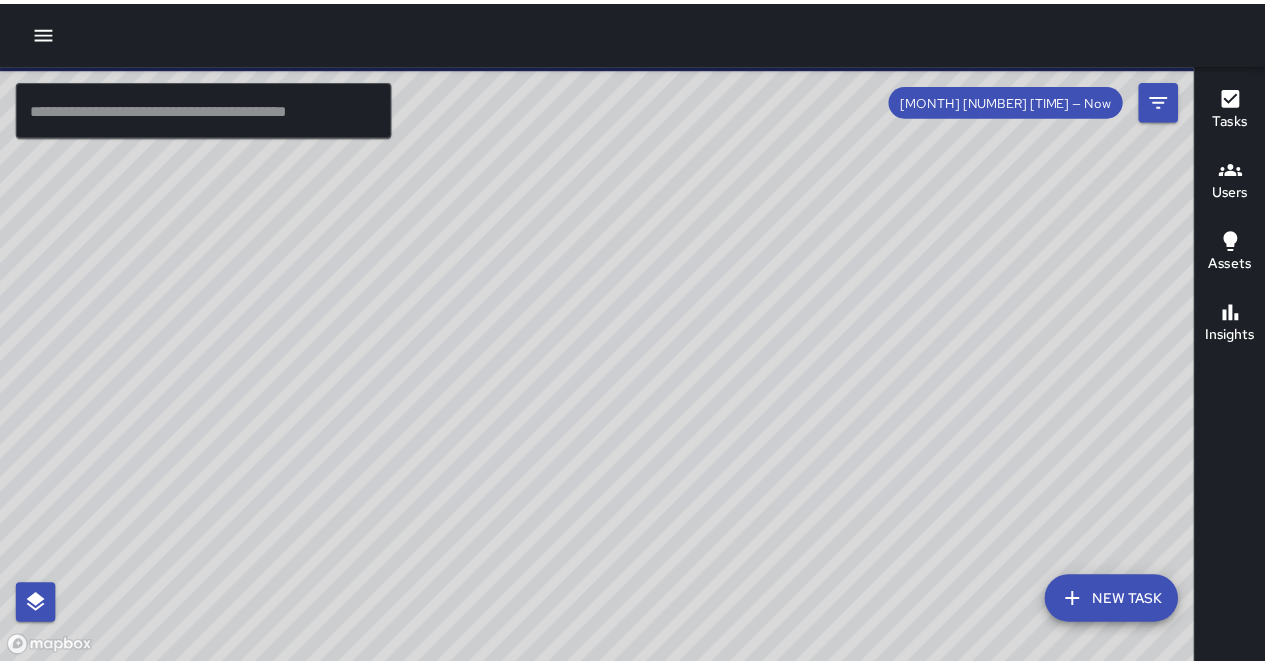 scroll, scrollTop: 0, scrollLeft: 0, axis: both 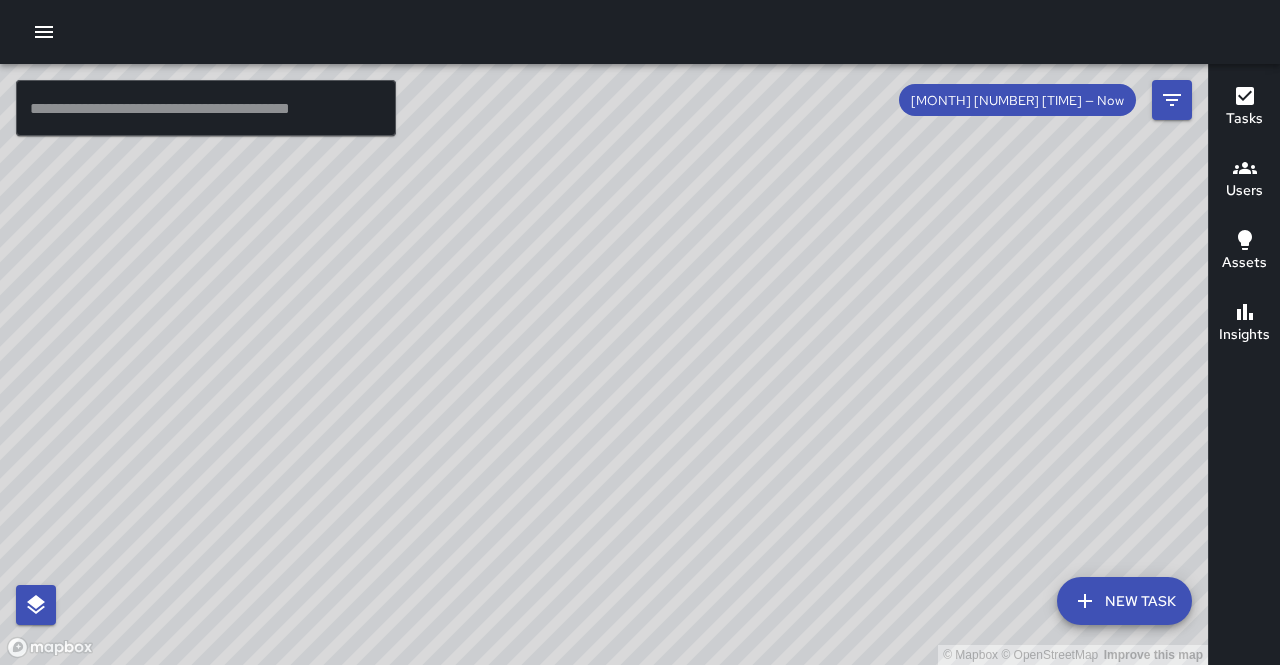 click at bounding box center [640, 32] 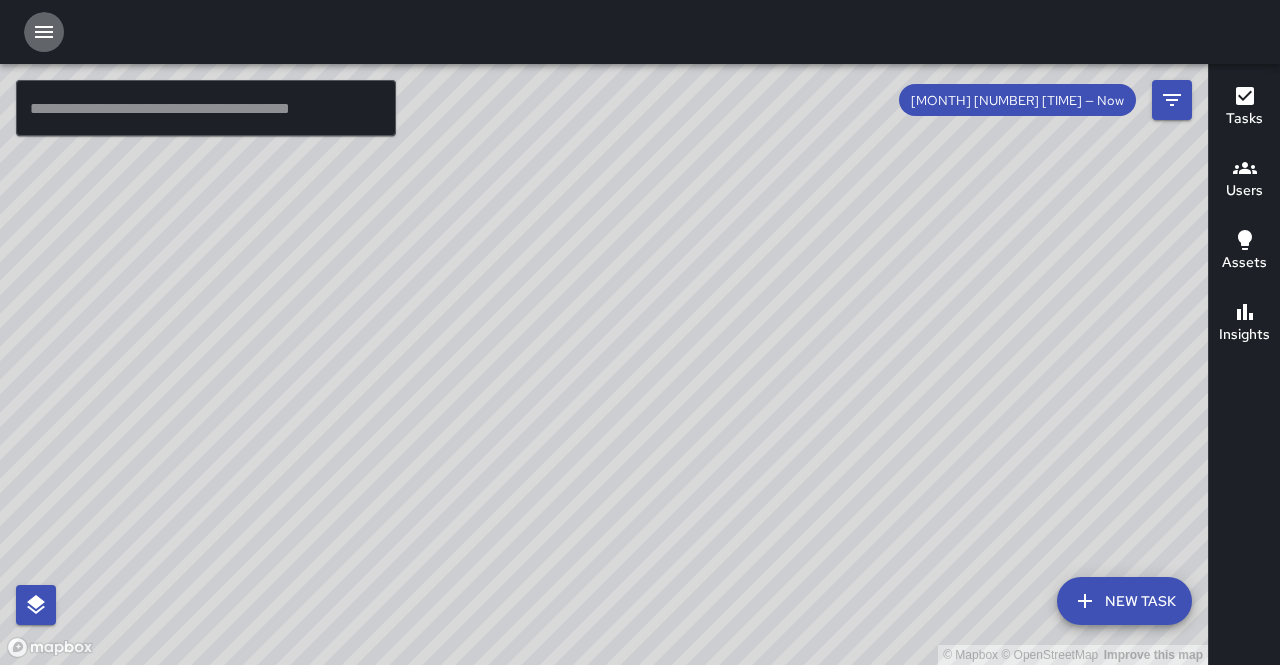 click at bounding box center (44, 32) 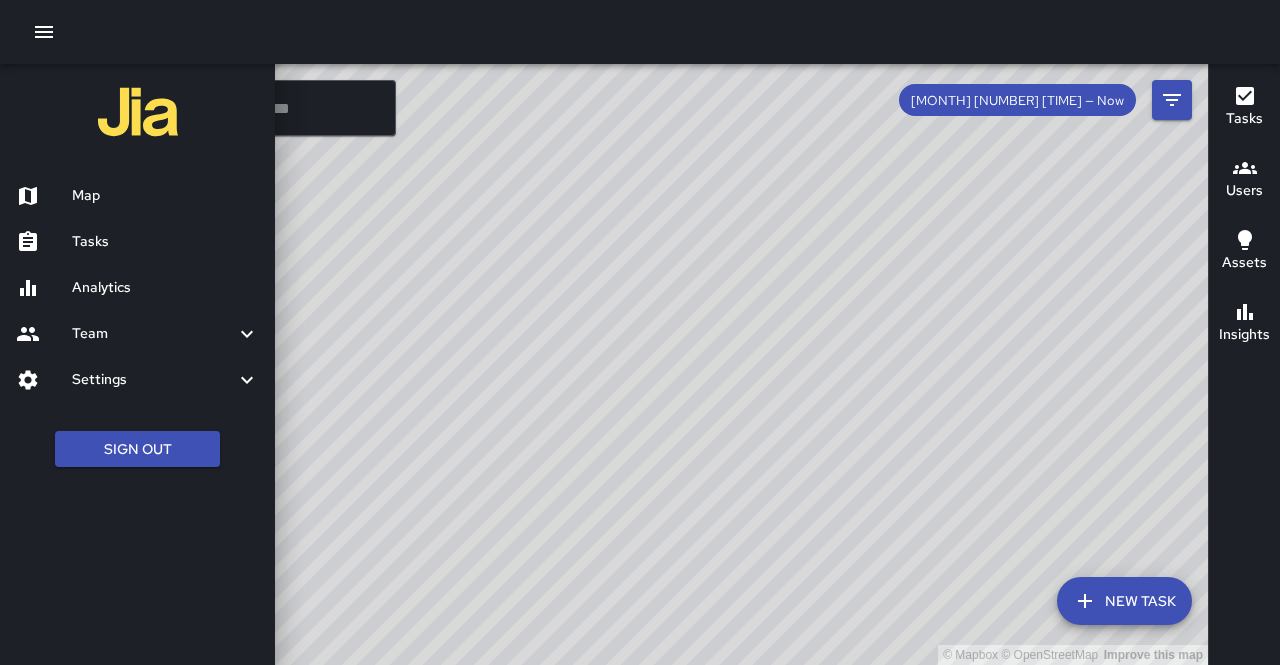 click on "Analytics" at bounding box center (165, 288) 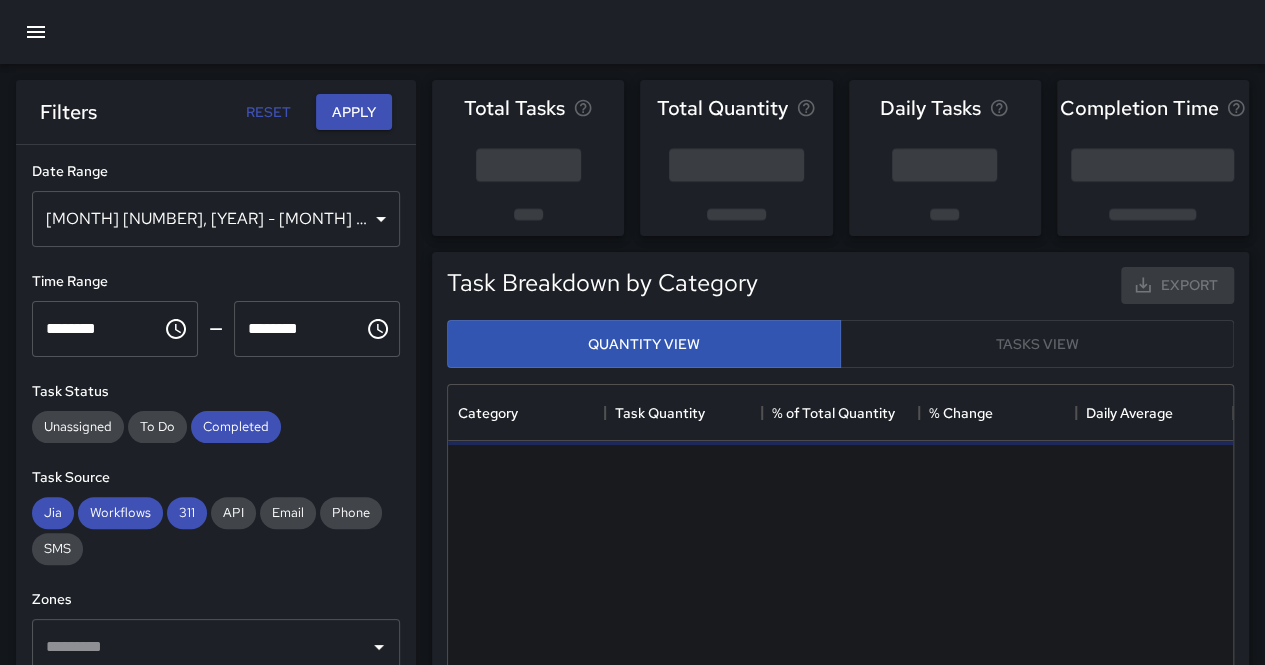 scroll, scrollTop: 16, scrollLeft: 16, axis: both 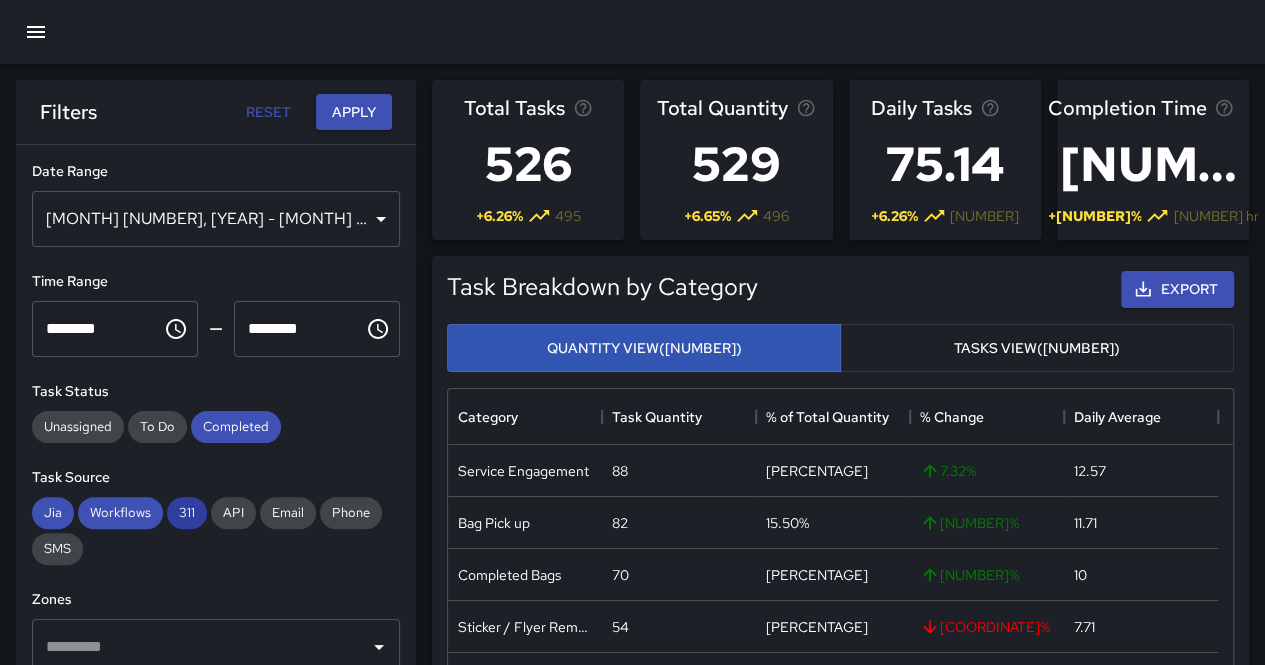 drag, startPoint x: 181, startPoint y: 508, endPoint x: 153, endPoint y: 497, distance: 30.083218 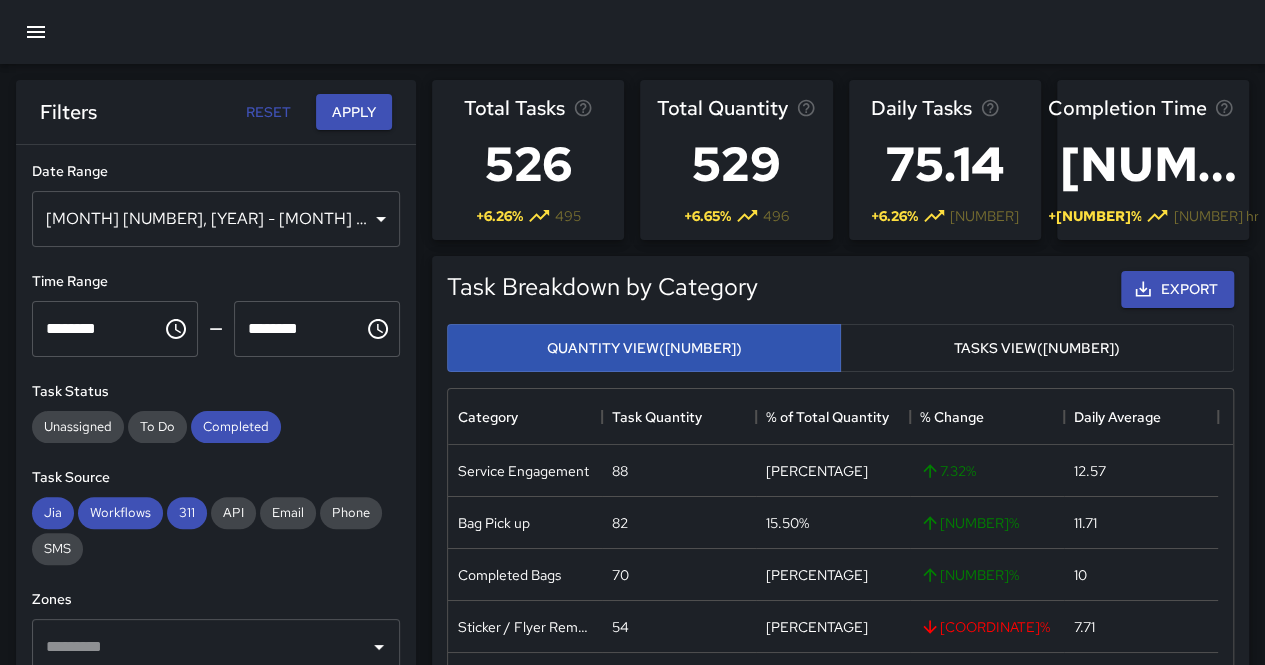 click on "311" at bounding box center (187, 512) 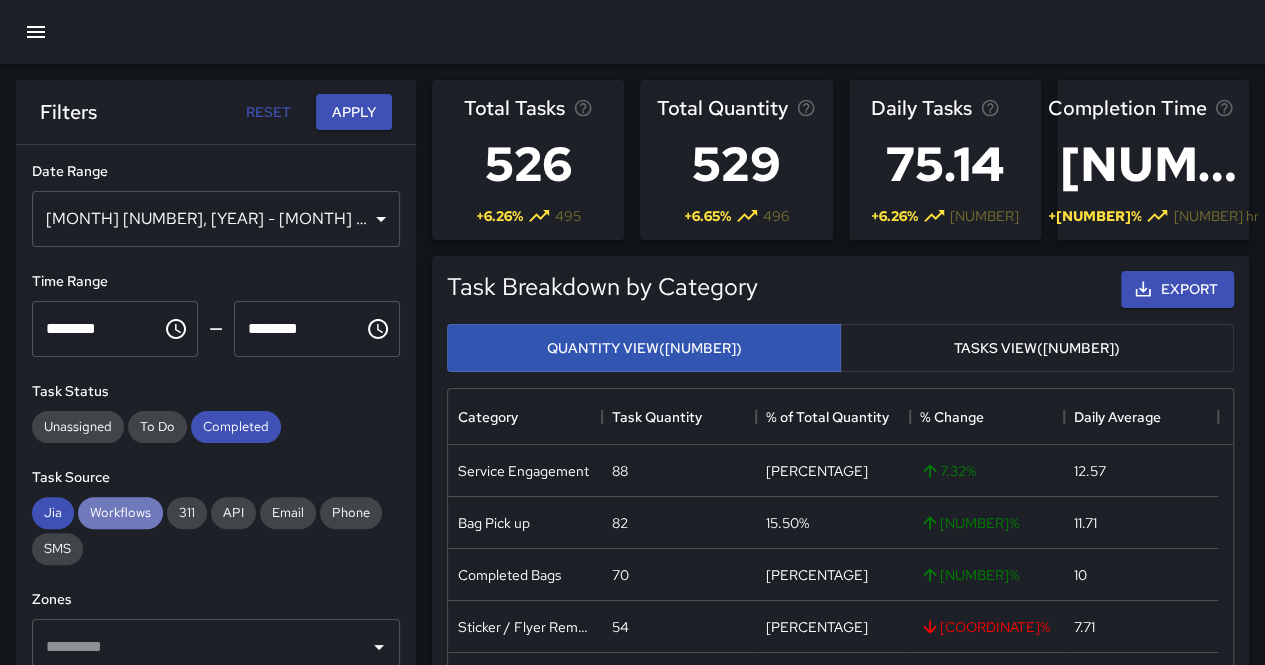 click on "Workflows" at bounding box center [120, 512] 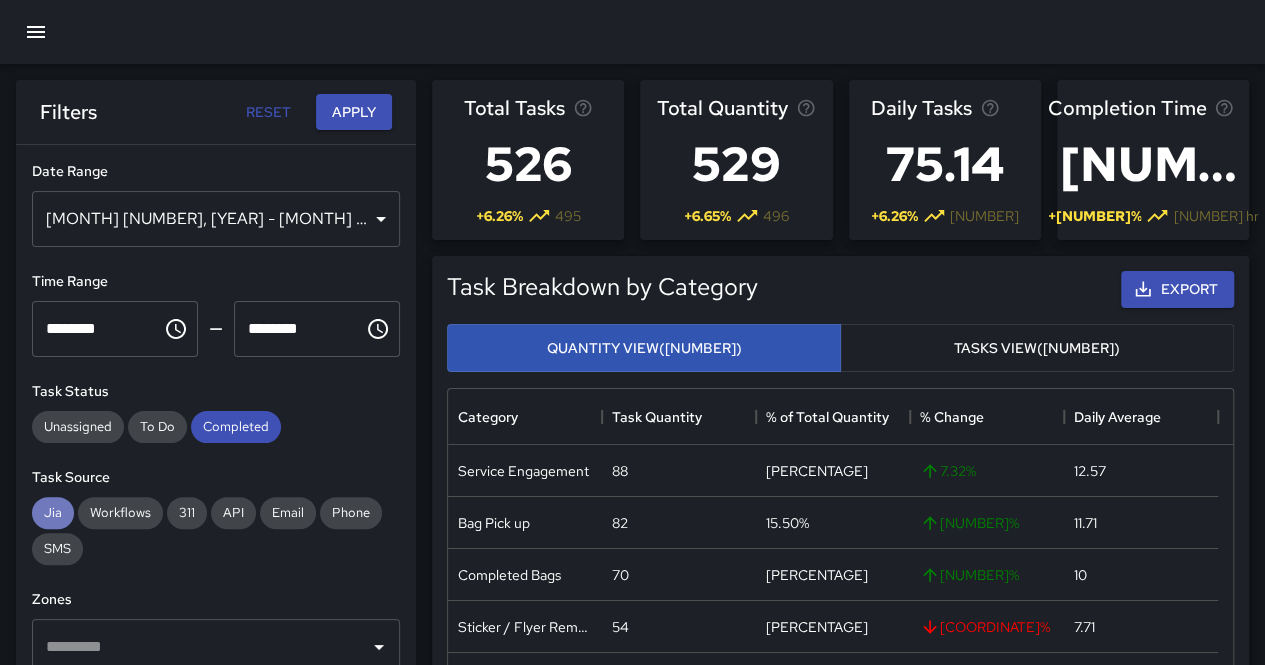 click on "Jia" at bounding box center (53, 512) 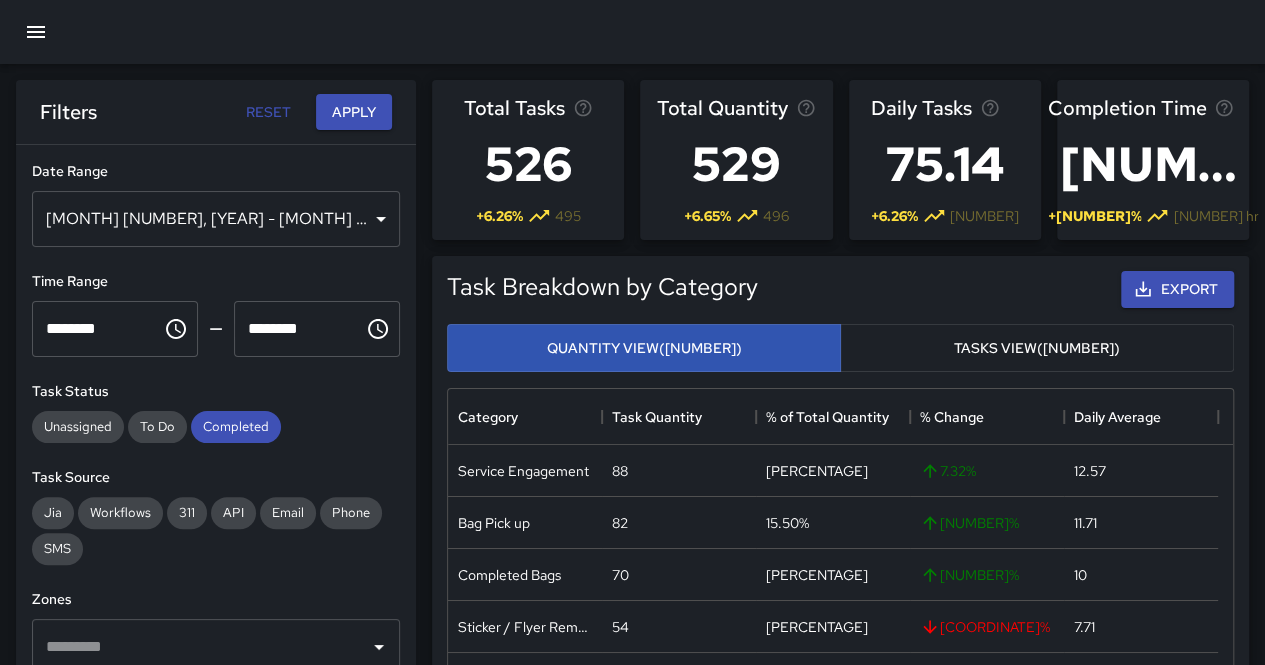 click on "[MONTH] [NUMBER], [YEAR] - [MONTH] [NUMBER], [YEAR]" at bounding box center (216, 219) 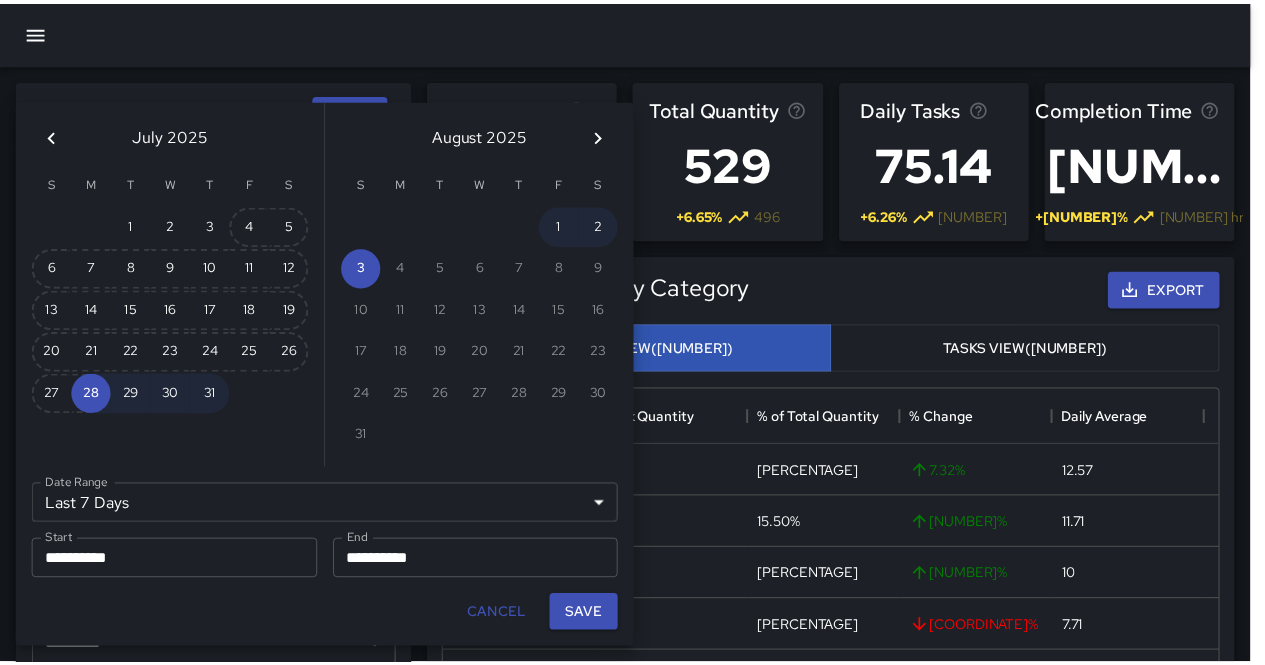 scroll, scrollTop: 16, scrollLeft: 16, axis: both 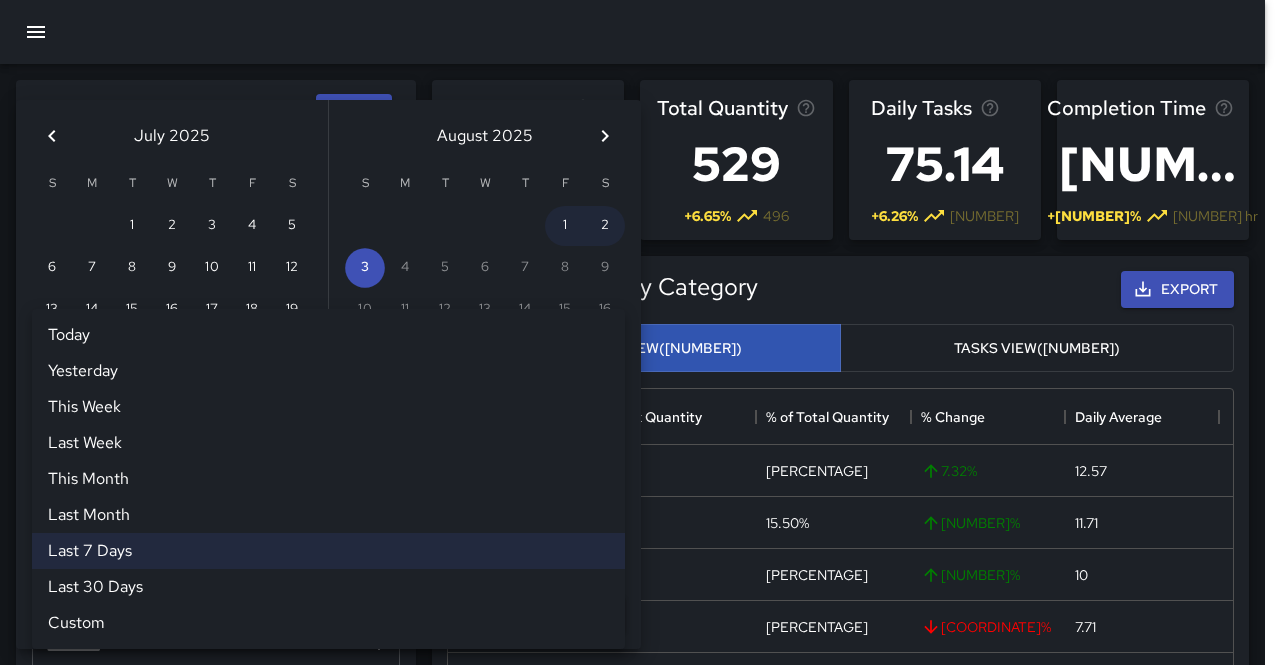 click on "Last 7 Days ****** Today Yesterday This Week Last Week This Month Last Month Last 7 Days Last 30 Days Custom Date Range" at bounding box center [328, 504] 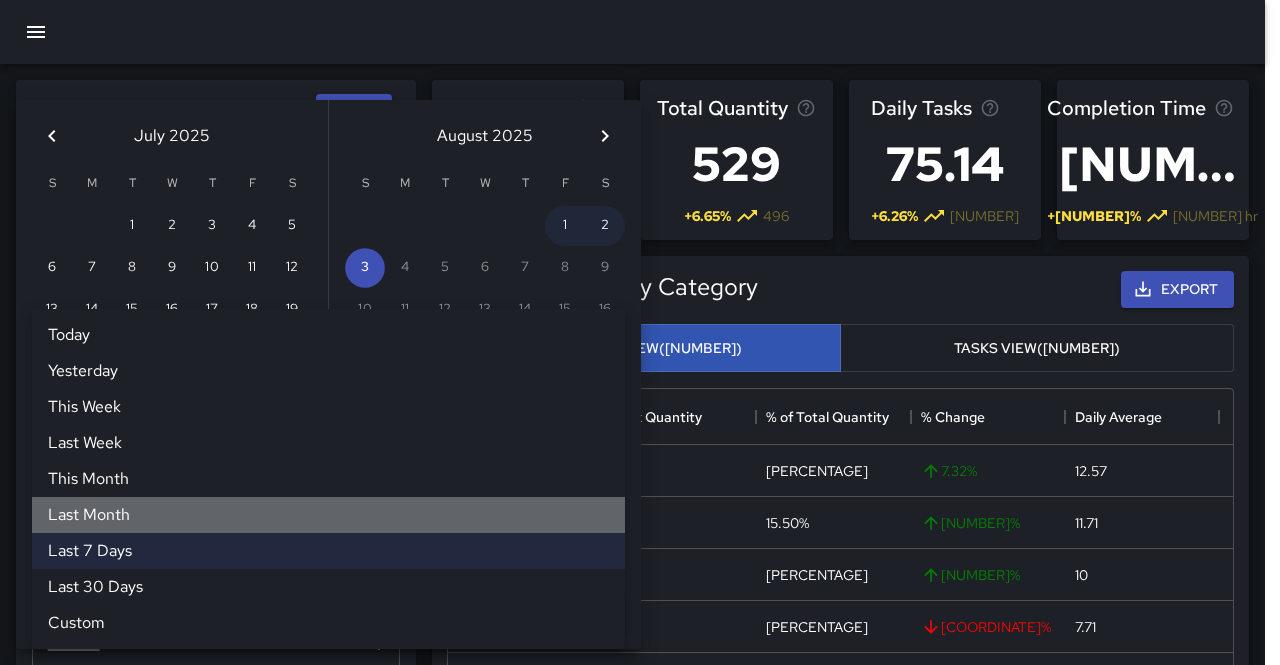 click on "Last Month" at bounding box center [328, 515] 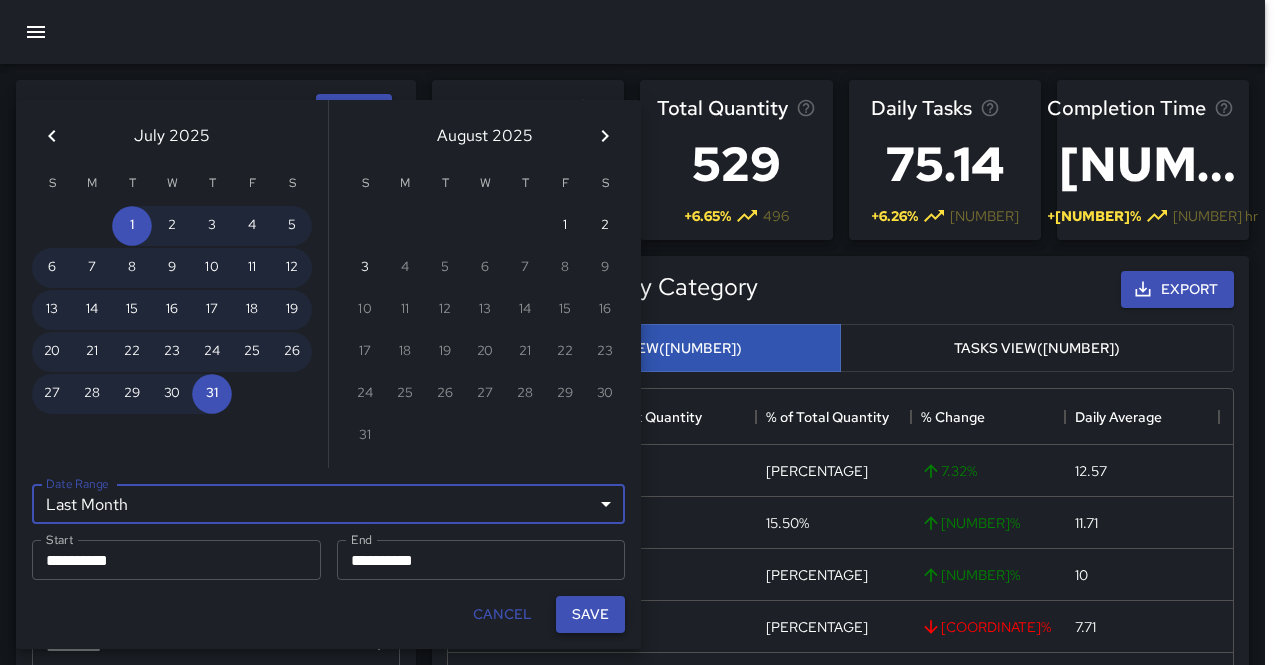 click on "Save" at bounding box center [590, 614] 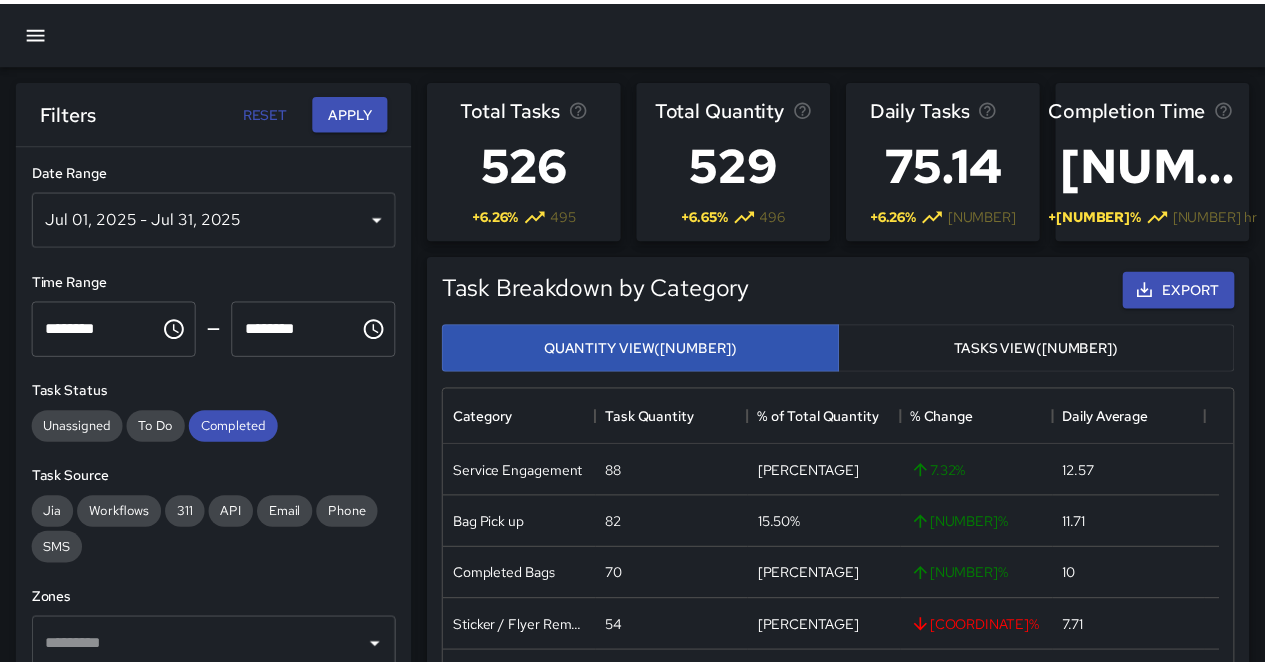 scroll, scrollTop: 16, scrollLeft: 16, axis: both 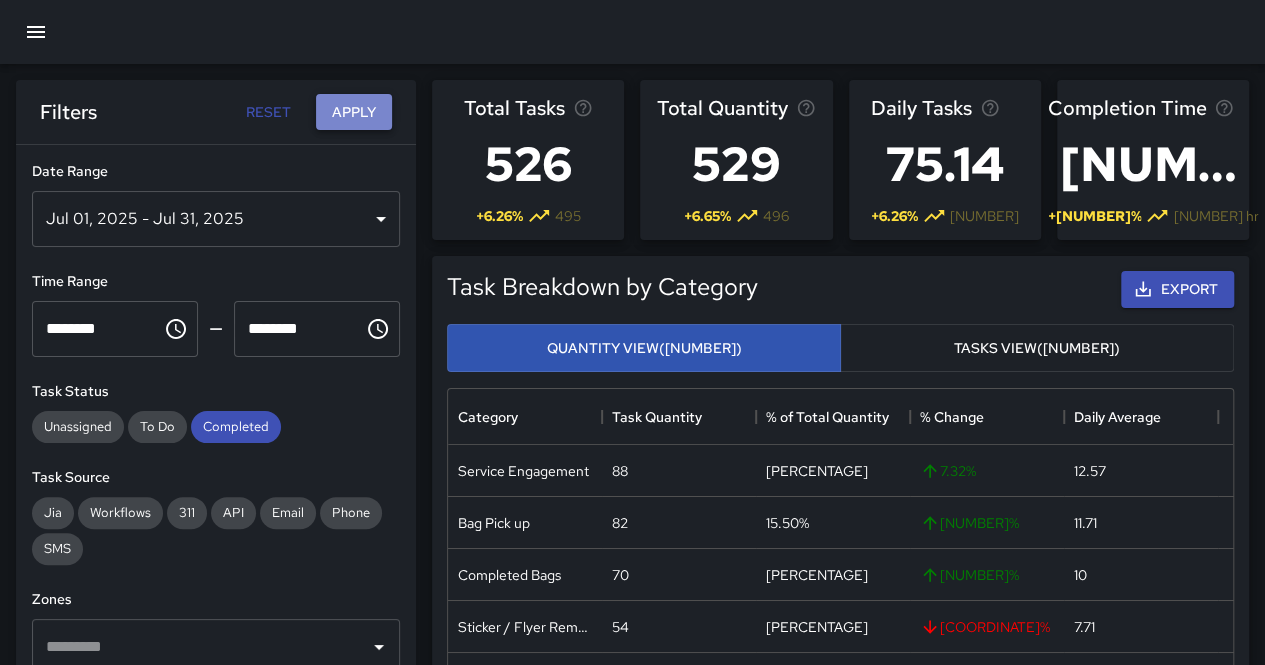click on "Apply" at bounding box center (354, 112) 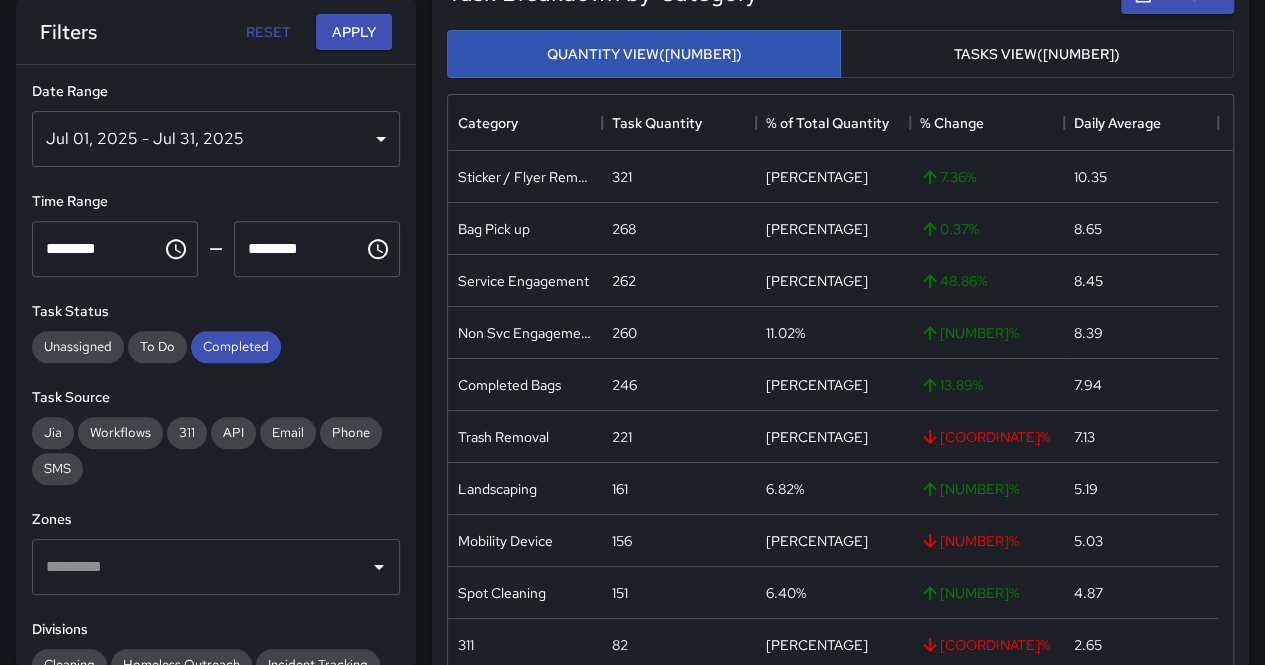 scroll, scrollTop: 400, scrollLeft: 0, axis: vertical 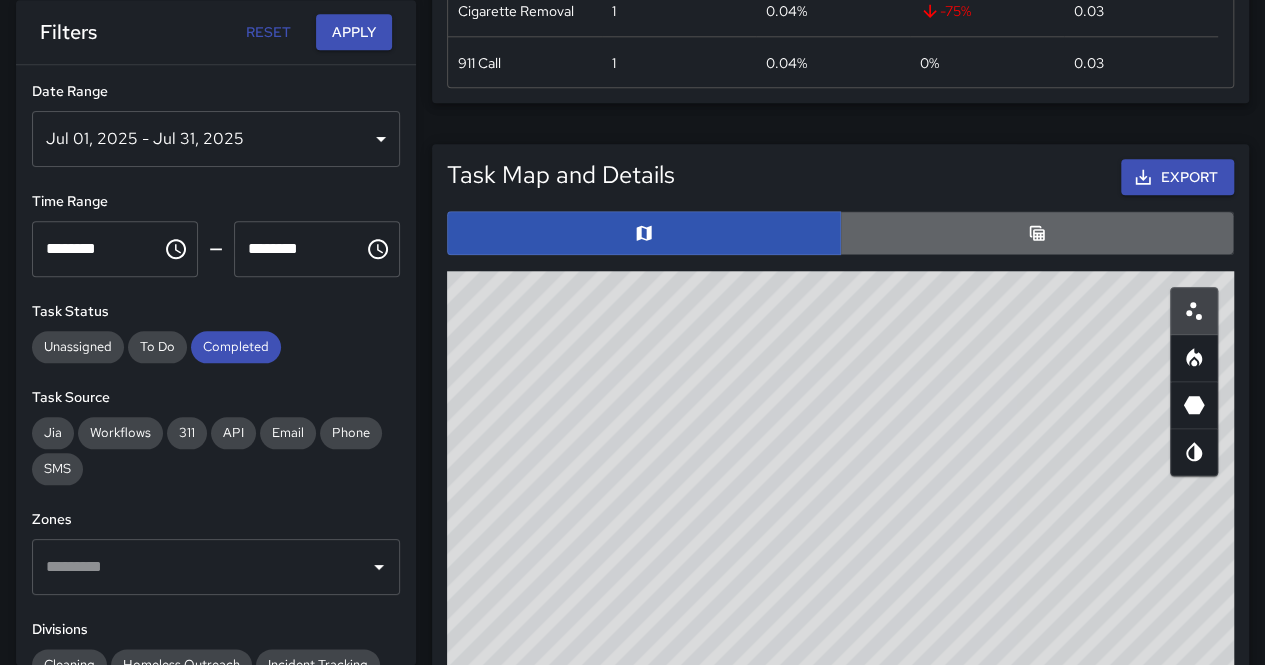 click at bounding box center [1037, 233] 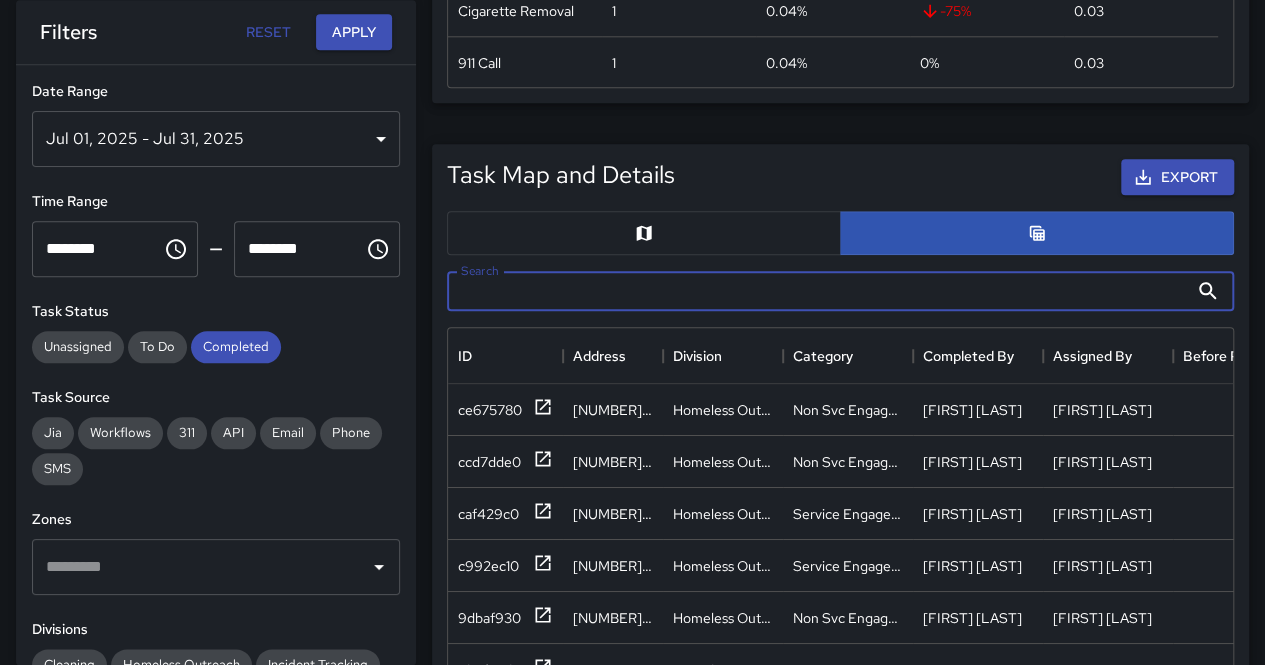 click on "Search" at bounding box center (817, 291) 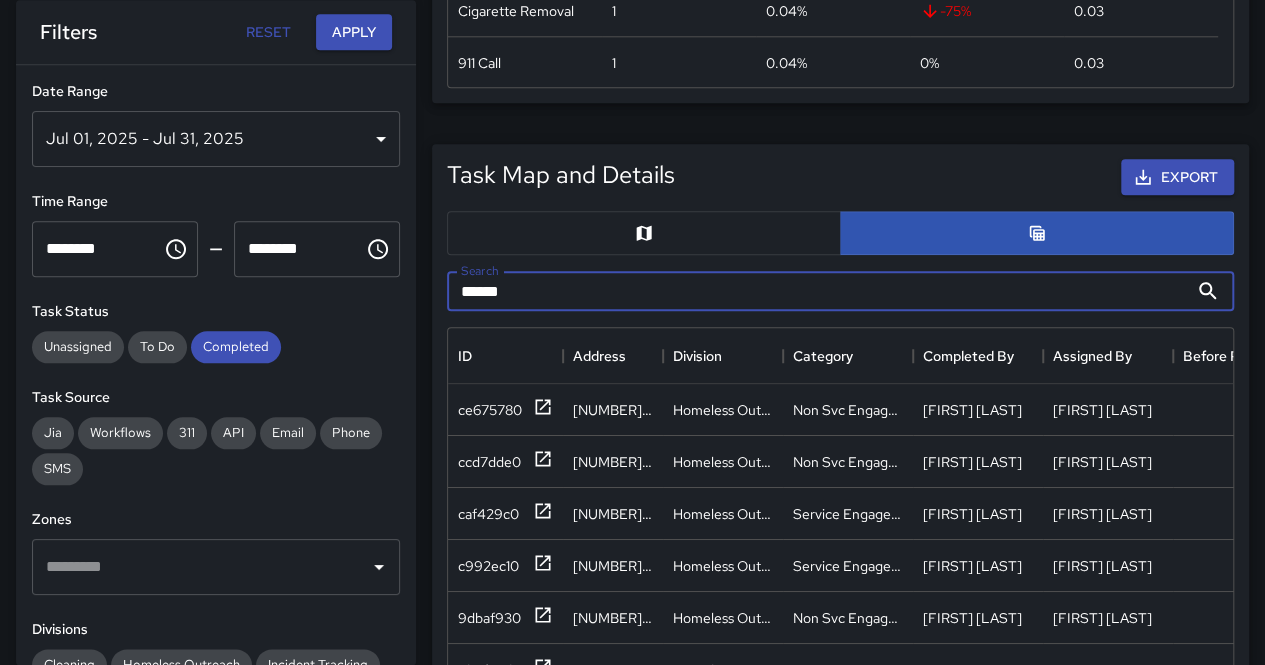 type on "******" 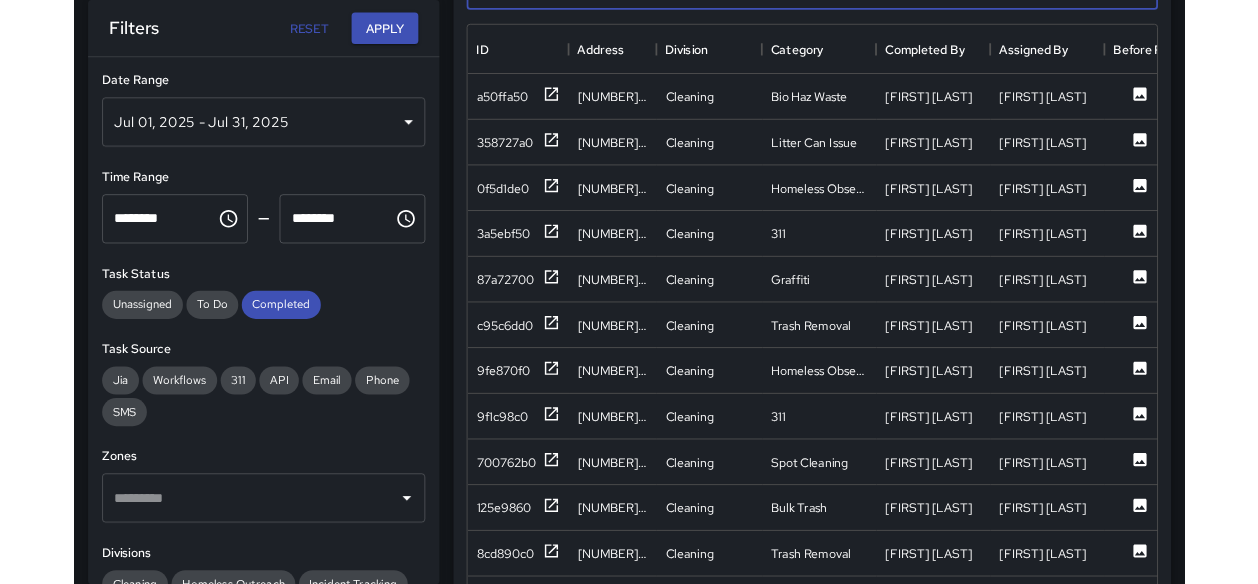 scroll, scrollTop: 1200, scrollLeft: 0, axis: vertical 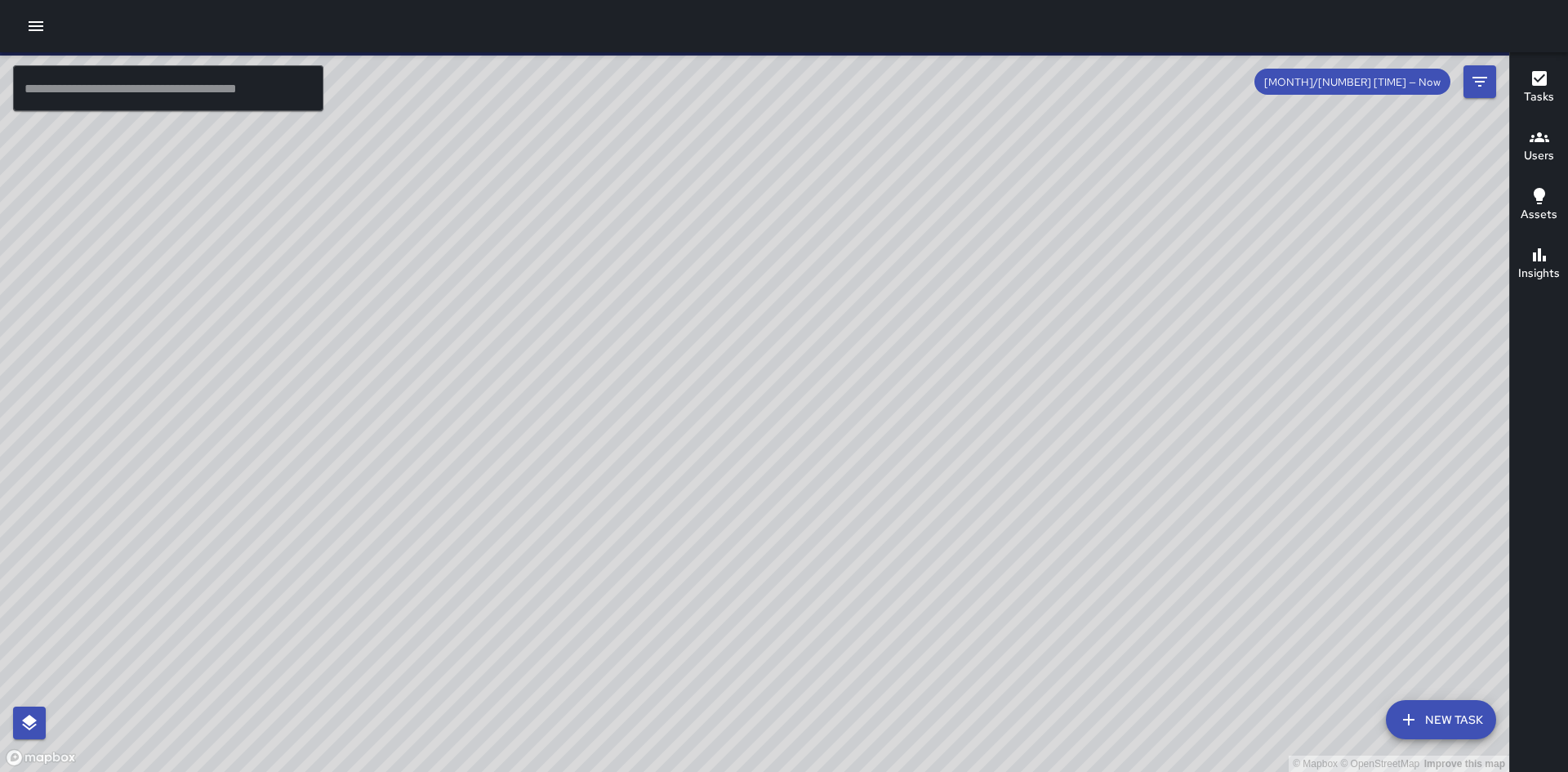 click at bounding box center (36, 26) 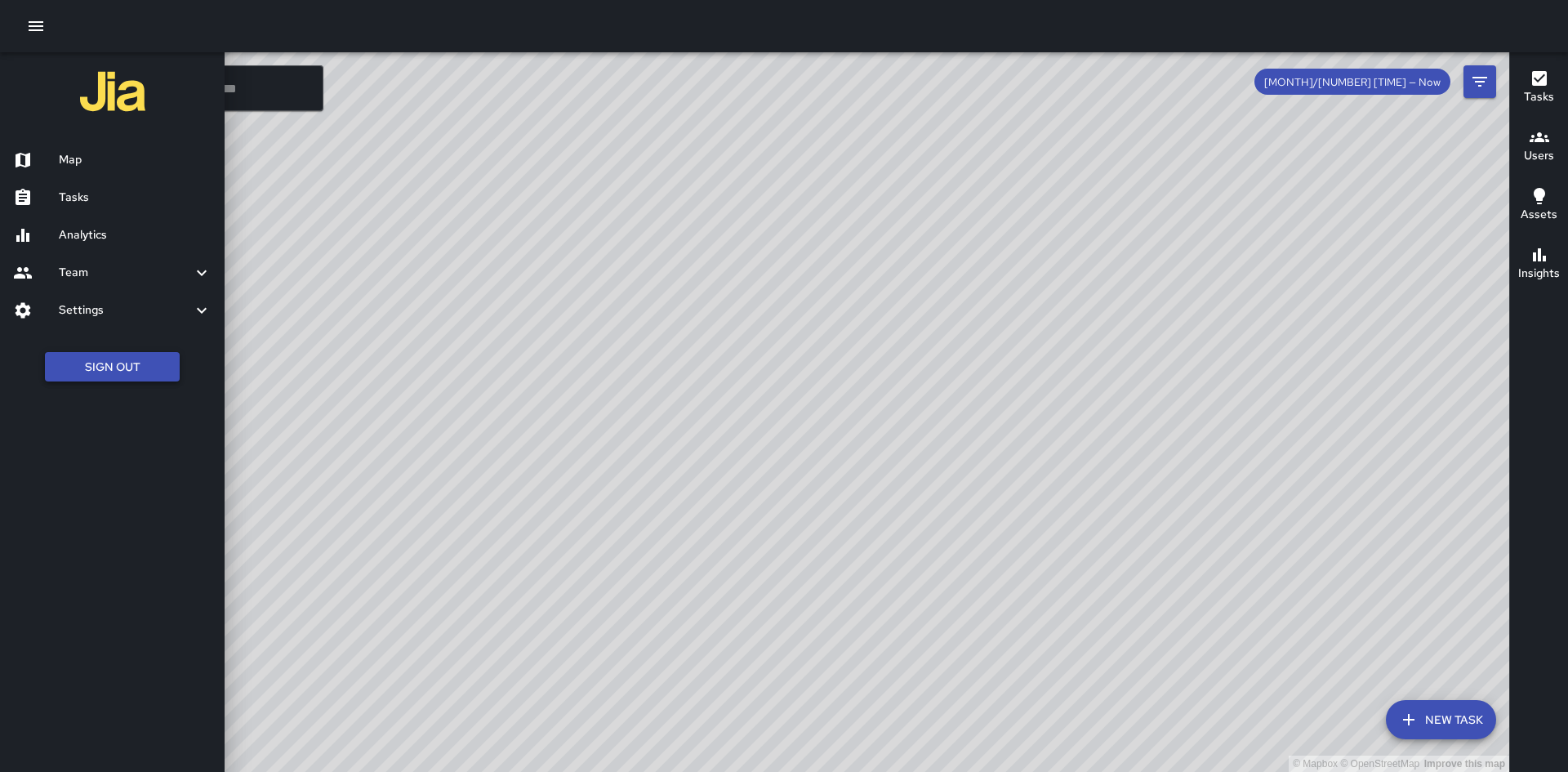 click on "Sign Out" at bounding box center [112, 367] 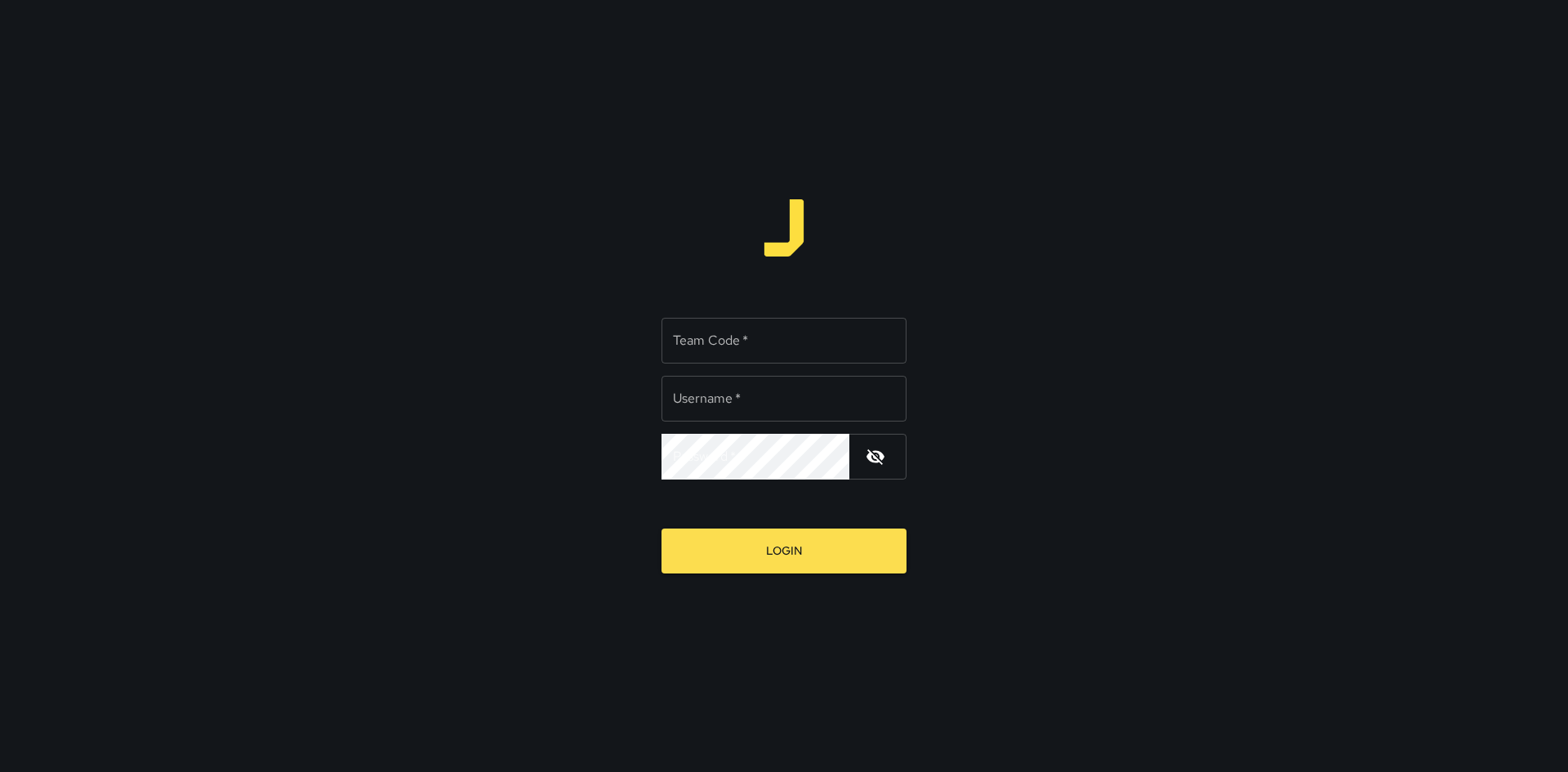type on "**********" 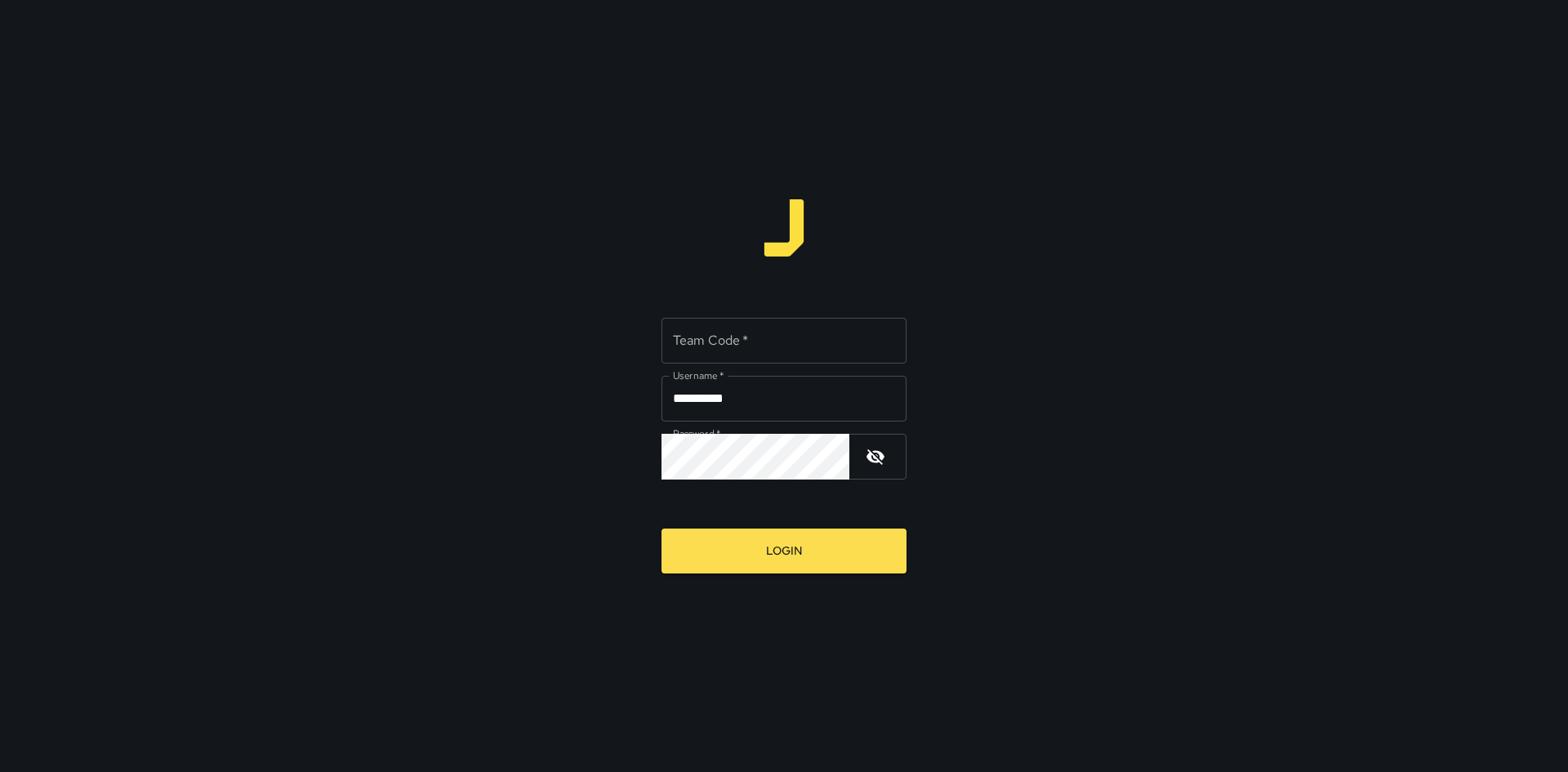 click on "Team Code   *" at bounding box center [784, 341] 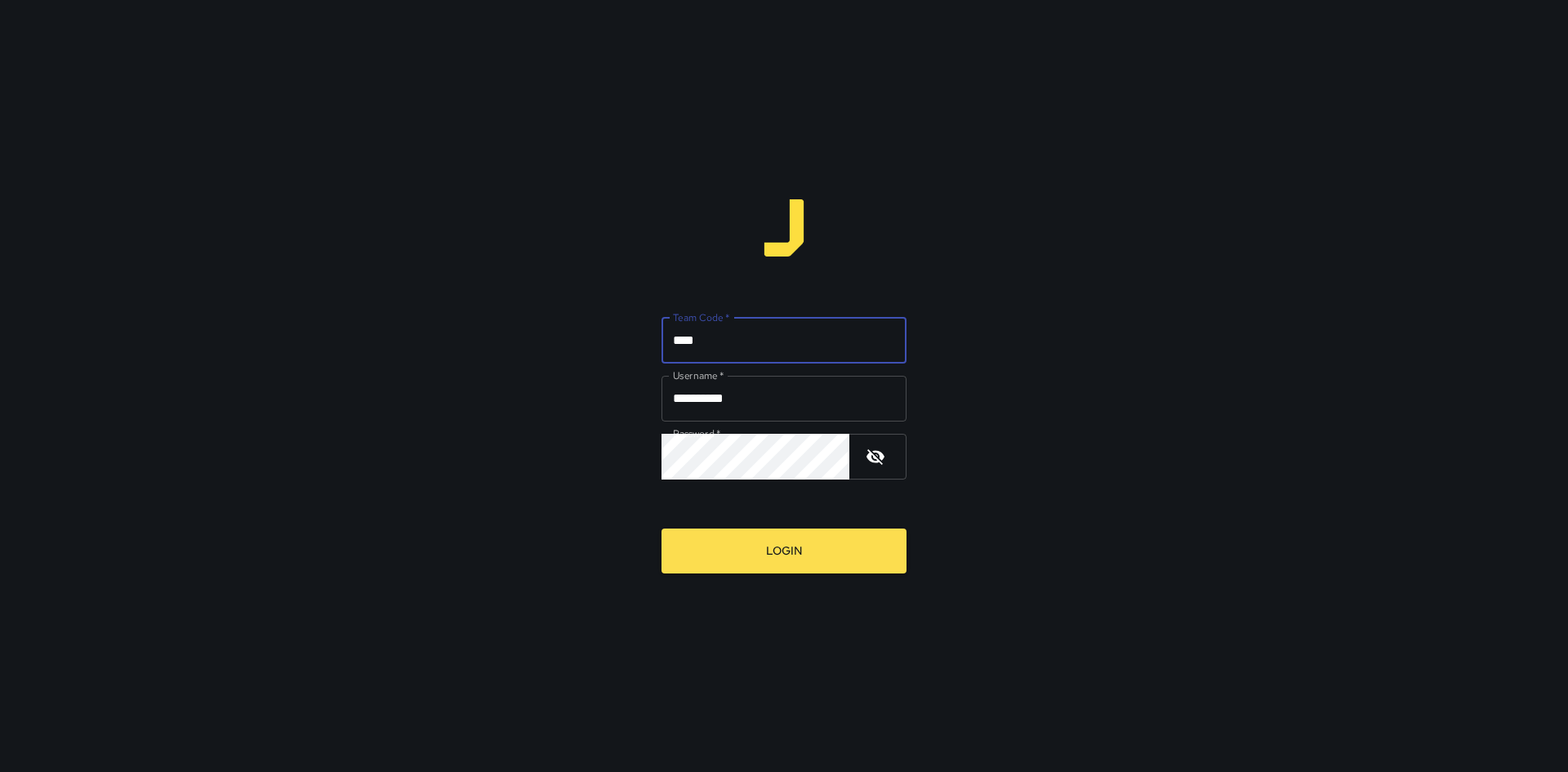 type on "****" 